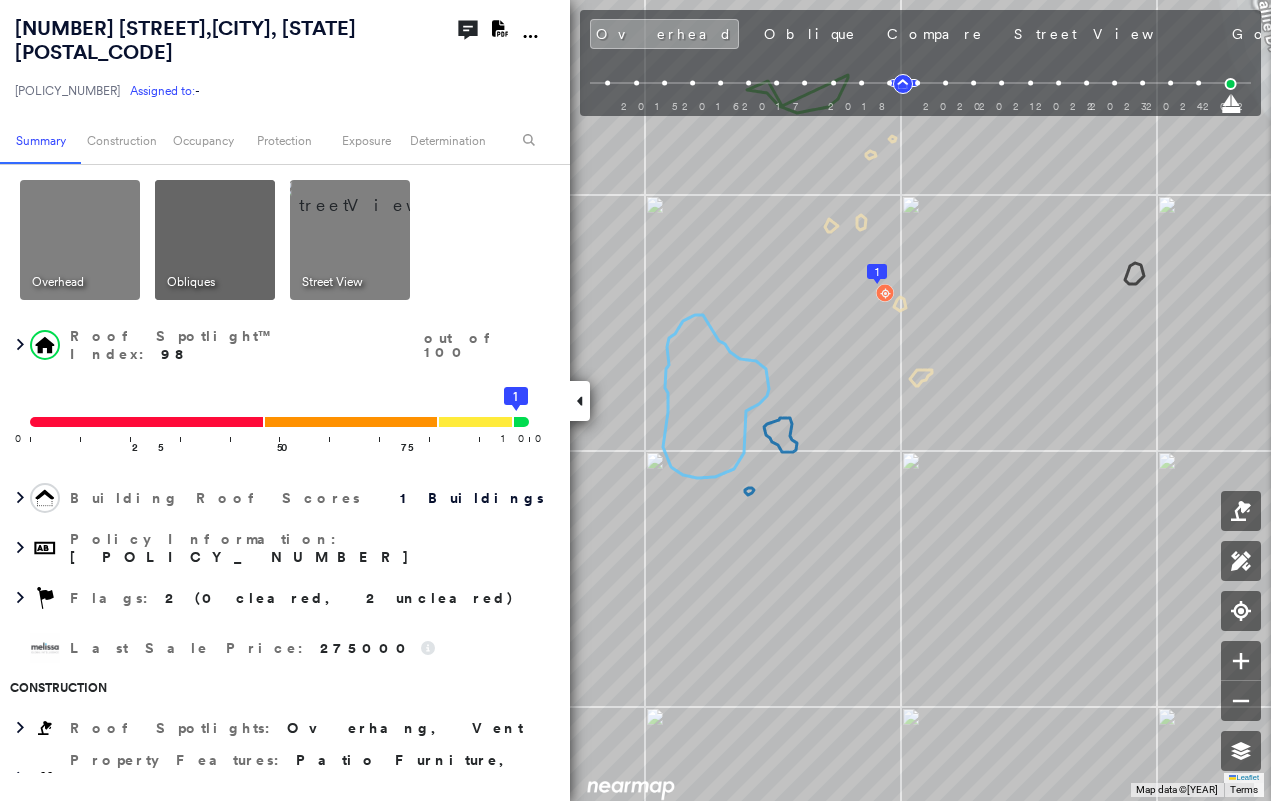 click at bounding box center (580, 401) 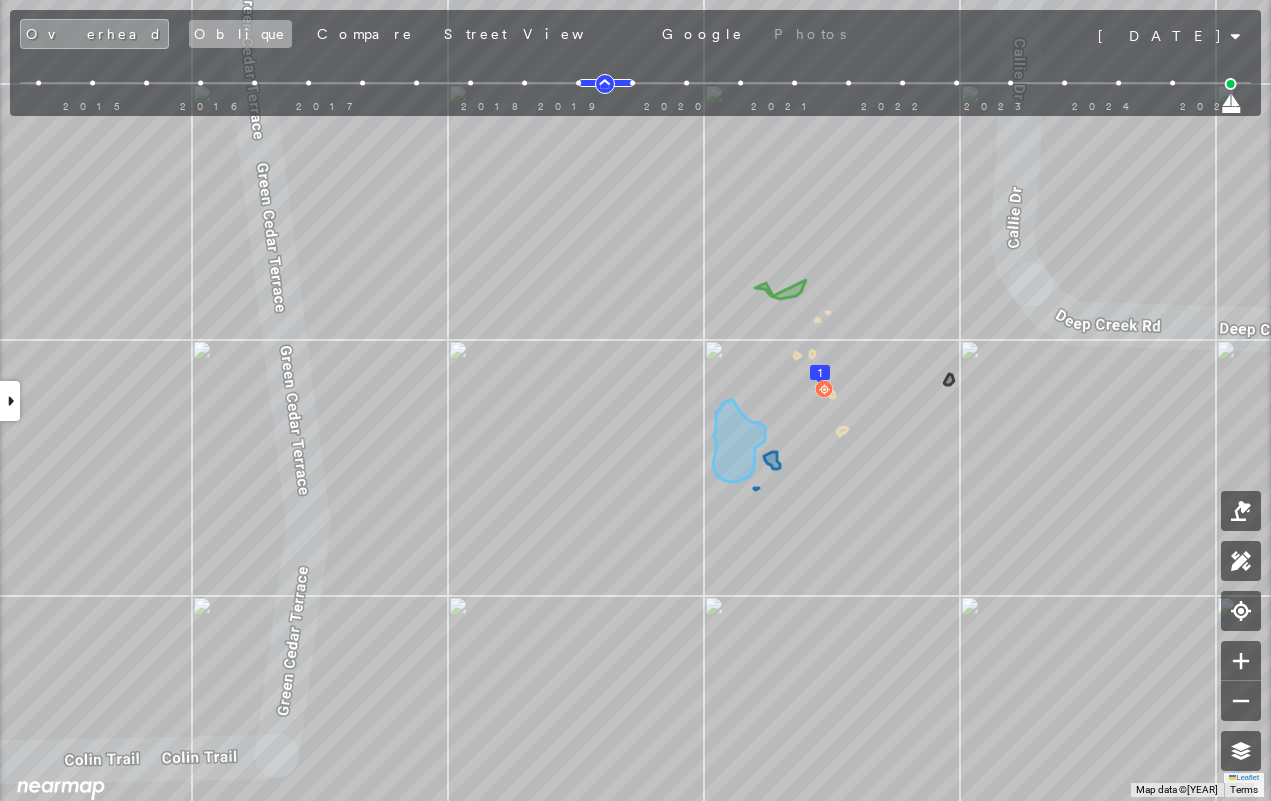 click on "Oblique" at bounding box center (240, 34) 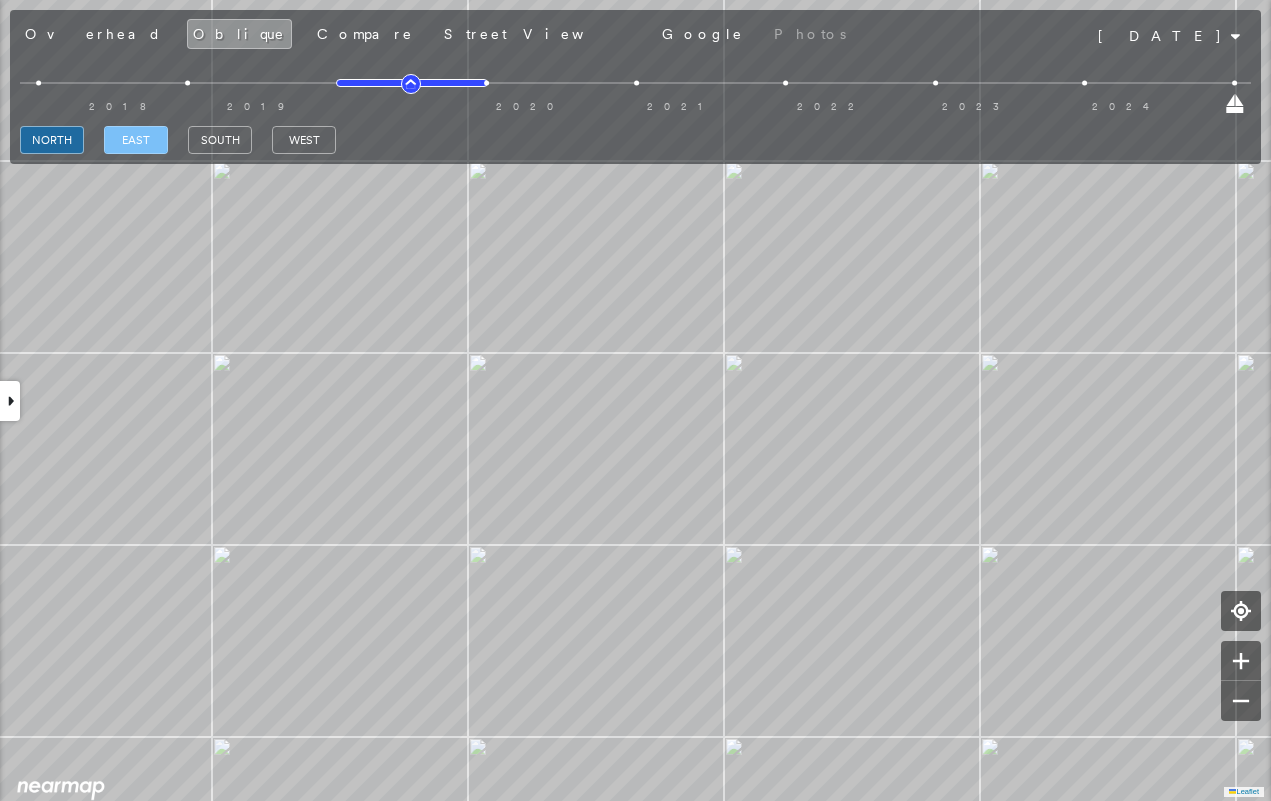 click on "east" at bounding box center [136, 140] 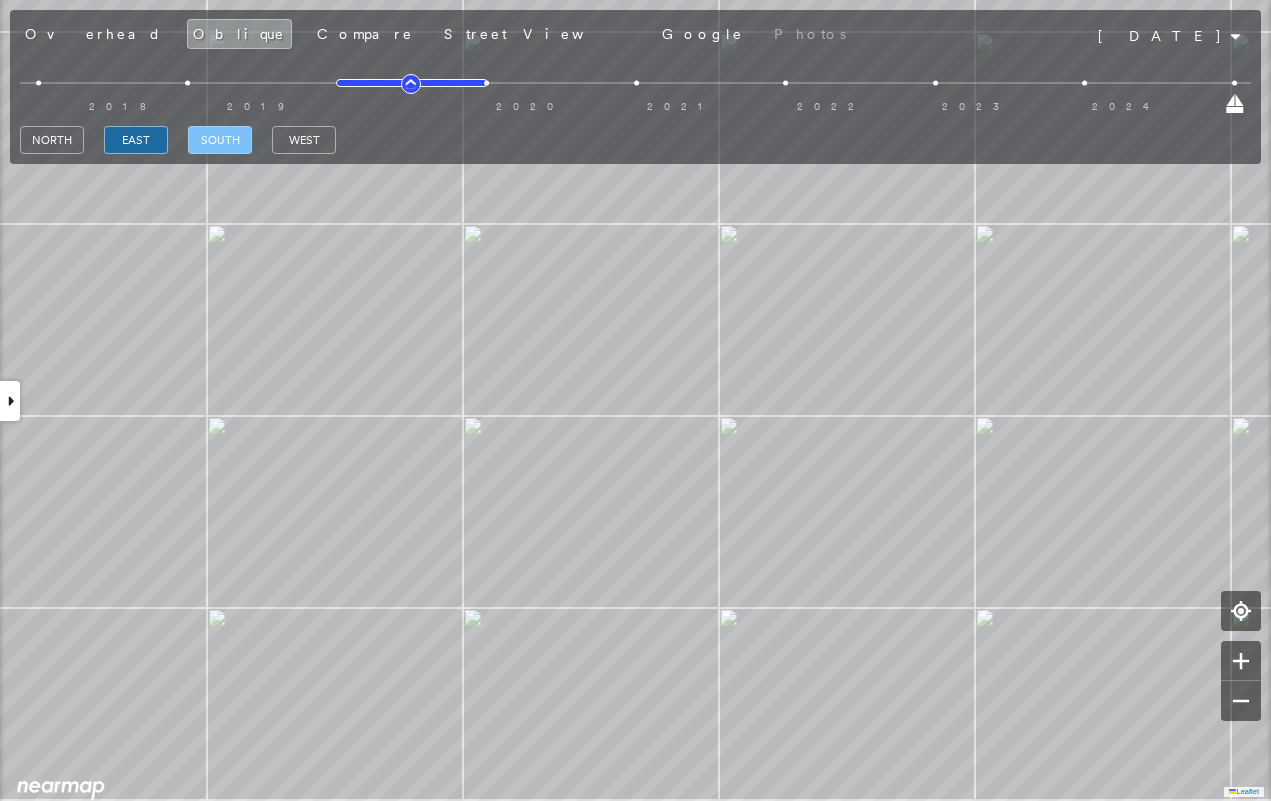 click on "south" at bounding box center [220, 140] 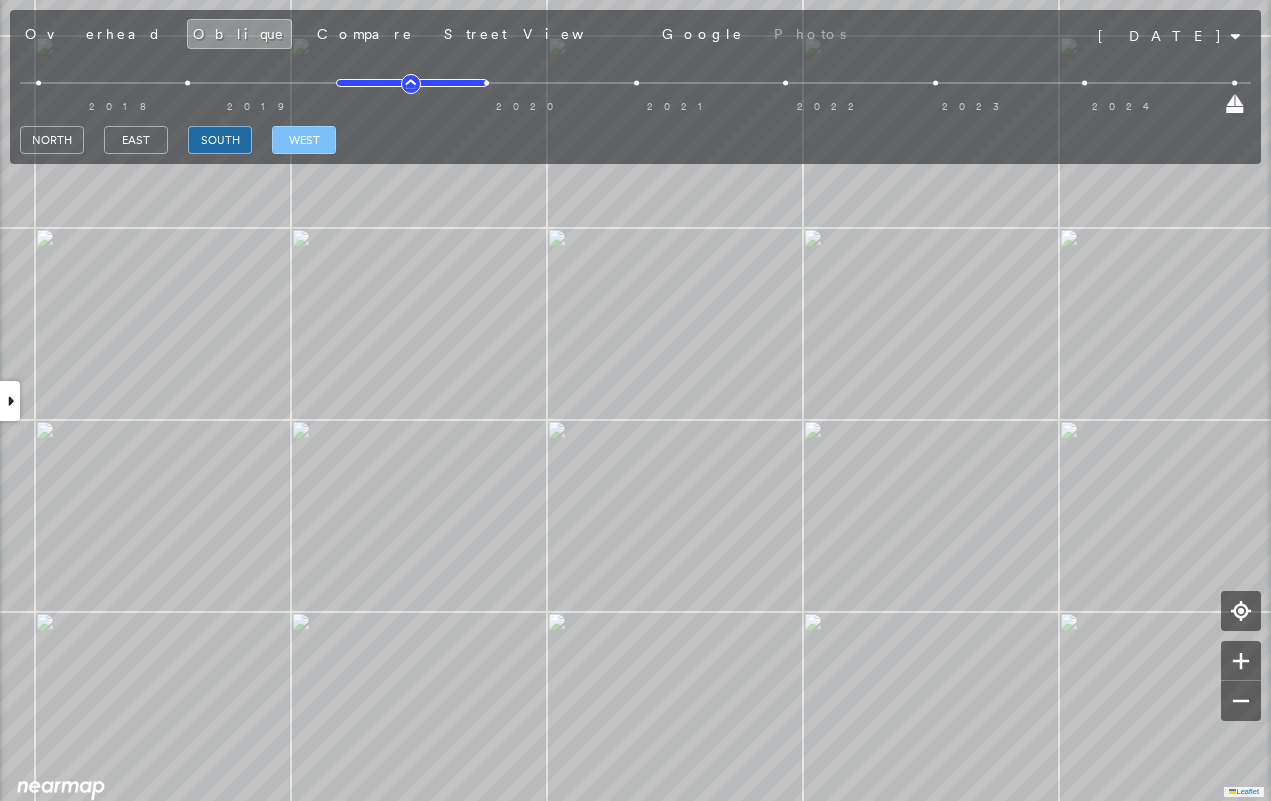 click on "west" at bounding box center [304, 140] 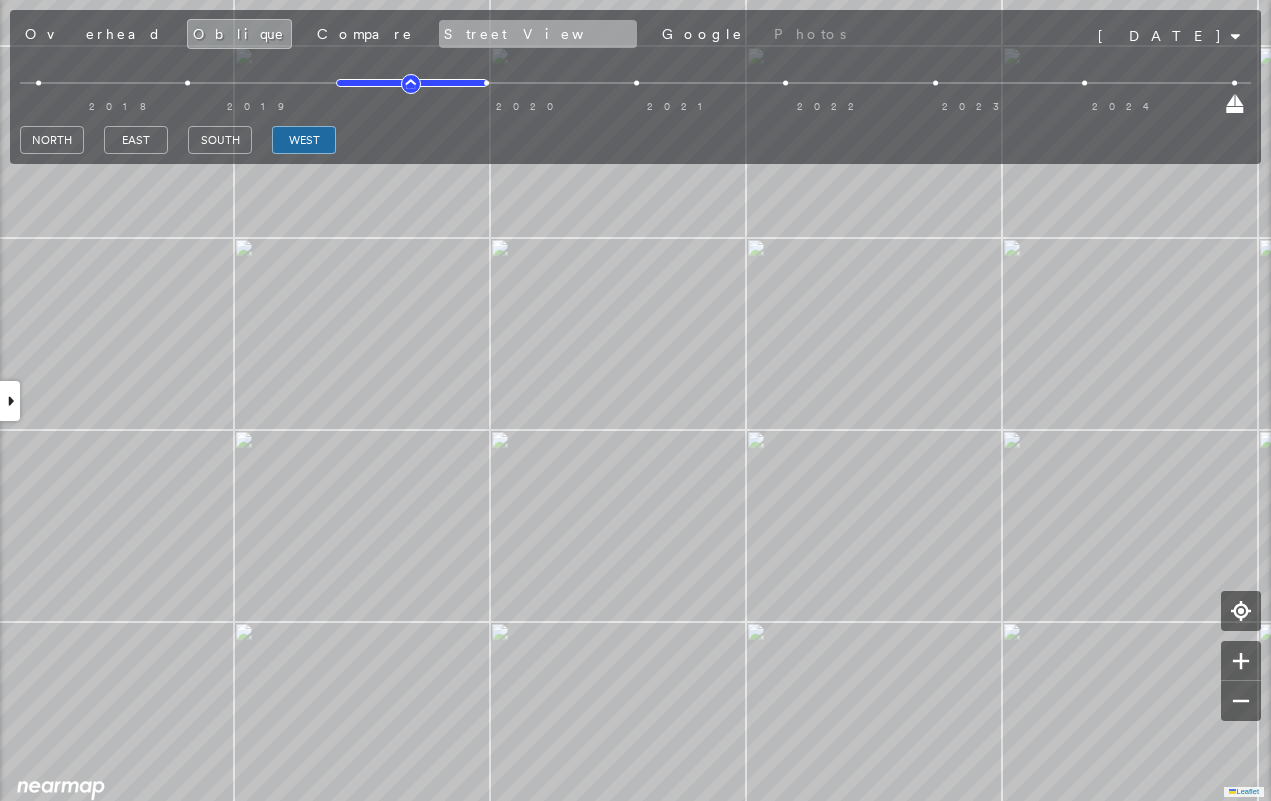 click on "Street View" at bounding box center (538, 34) 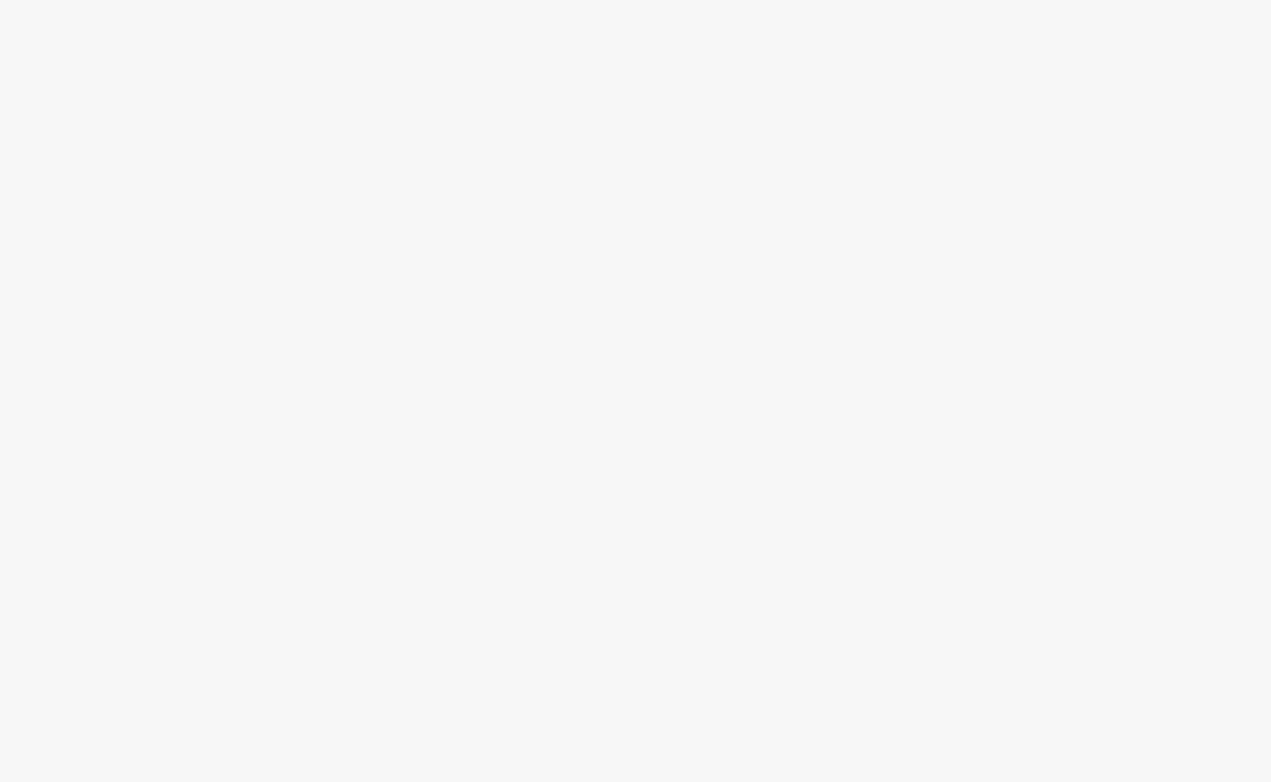 scroll, scrollTop: 0, scrollLeft: 0, axis: both 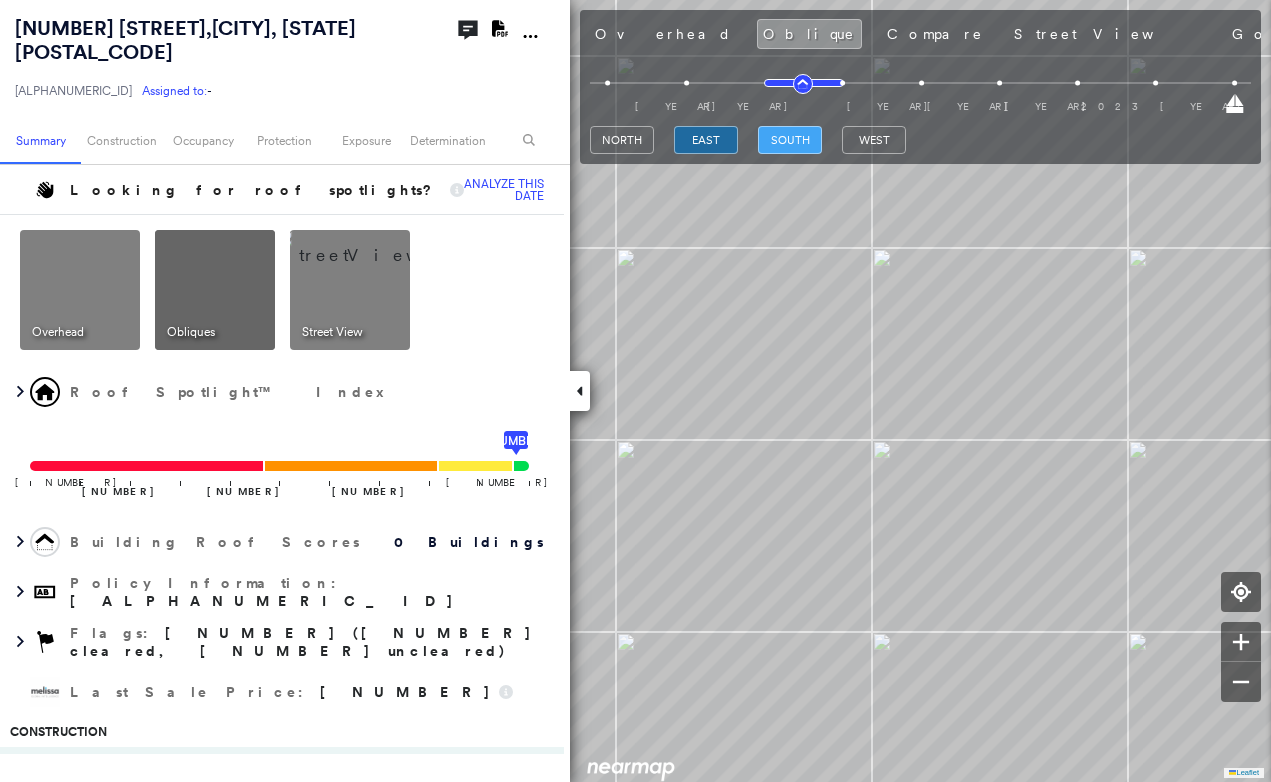 click on "south" at bounding box center (790, 140) 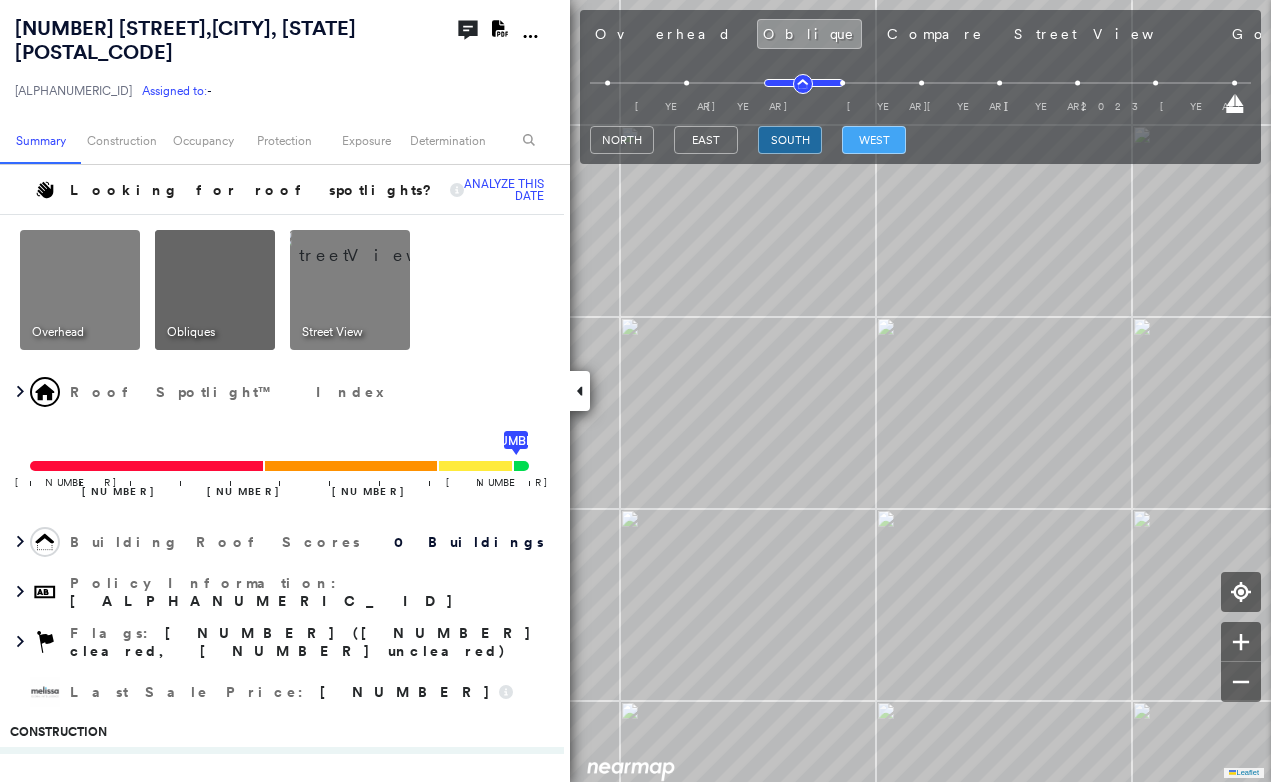 click on "west" at bounding box center (874, 140) 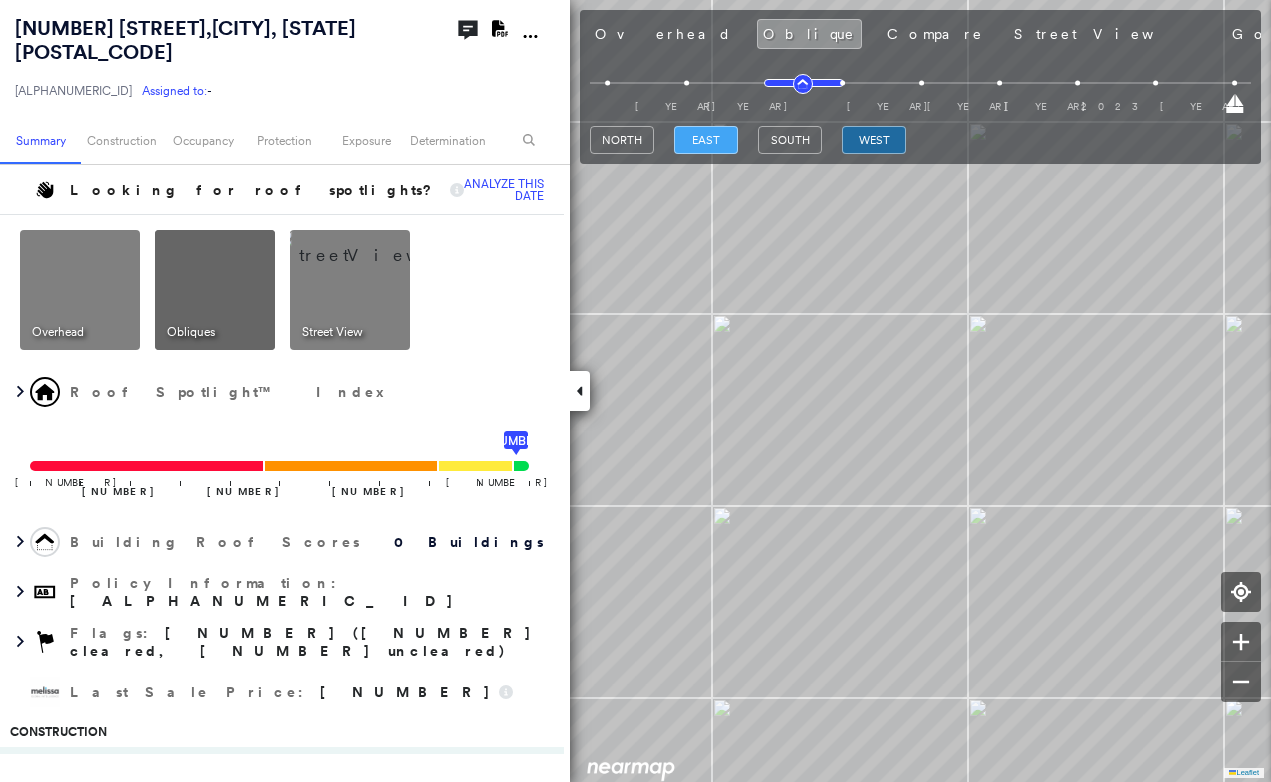 click on "east" at bounding box center [706, 140] 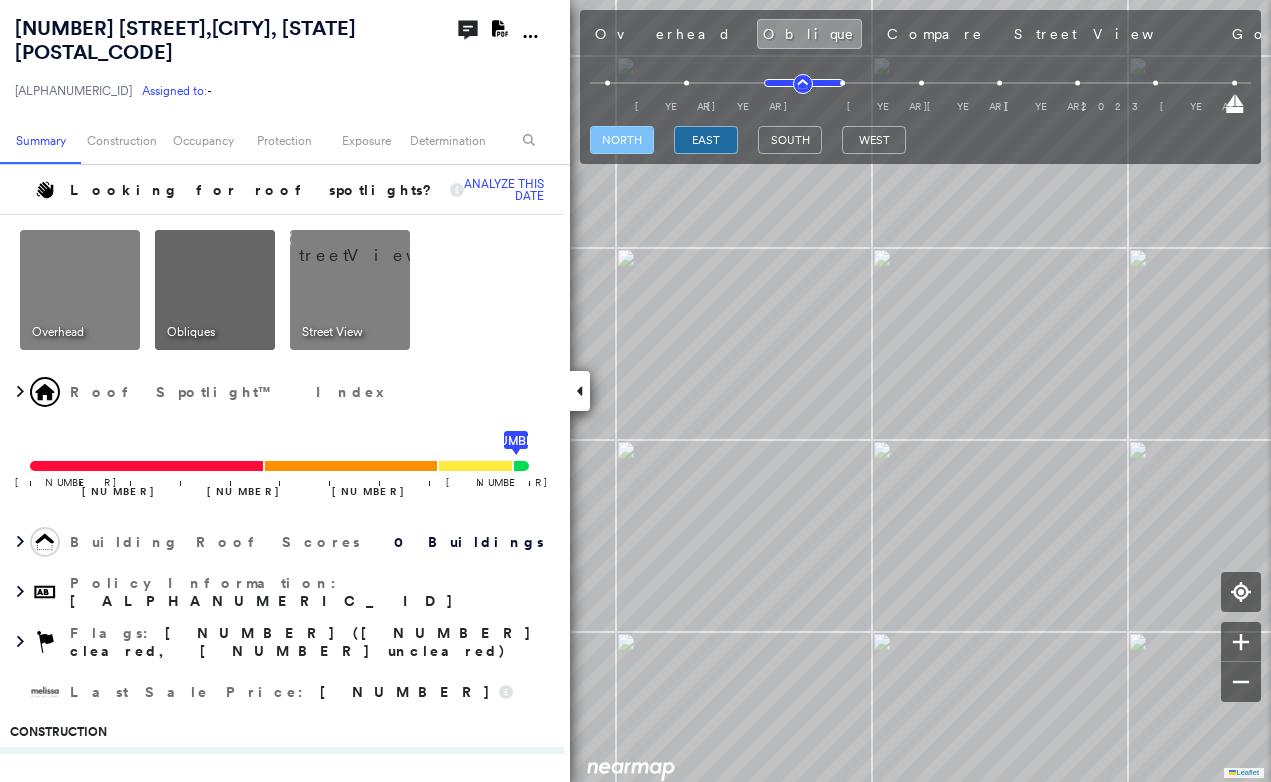 click on "north" at bounding box center [622, 140] 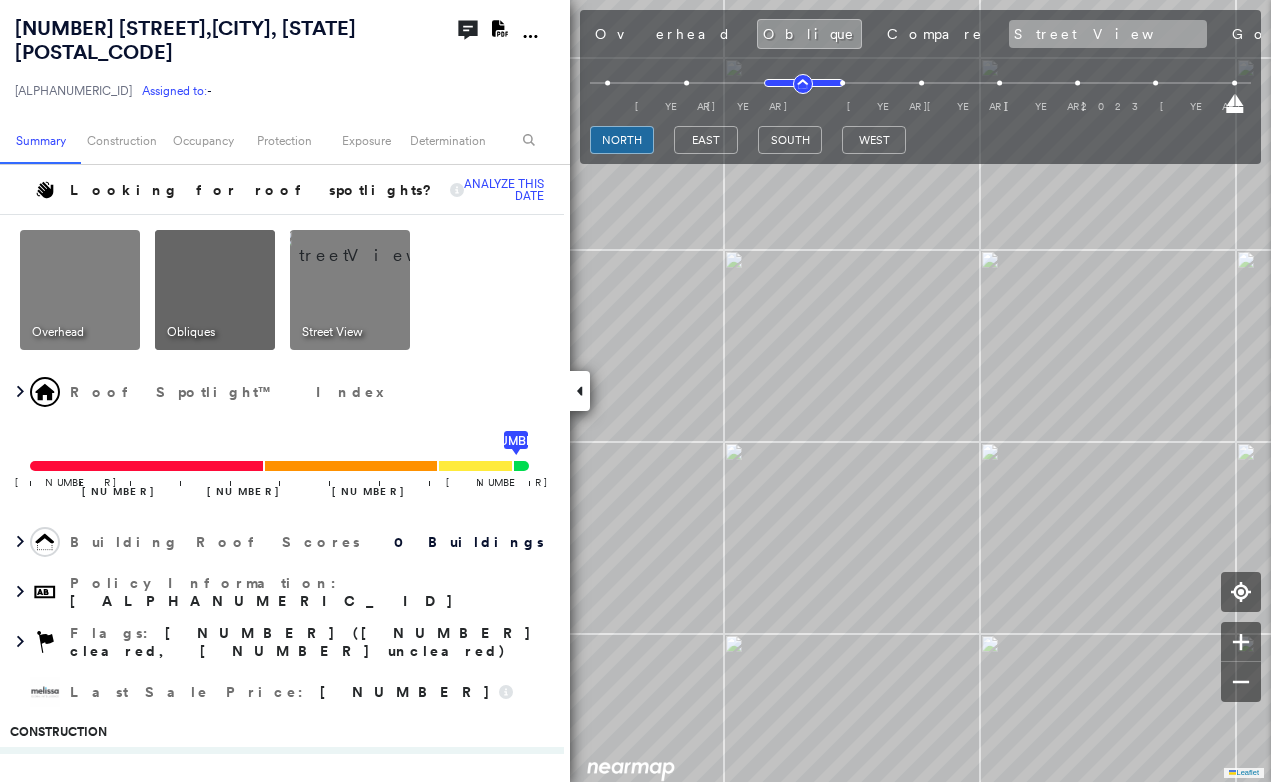 click on "Street View" at bounding box center (1108, 34) 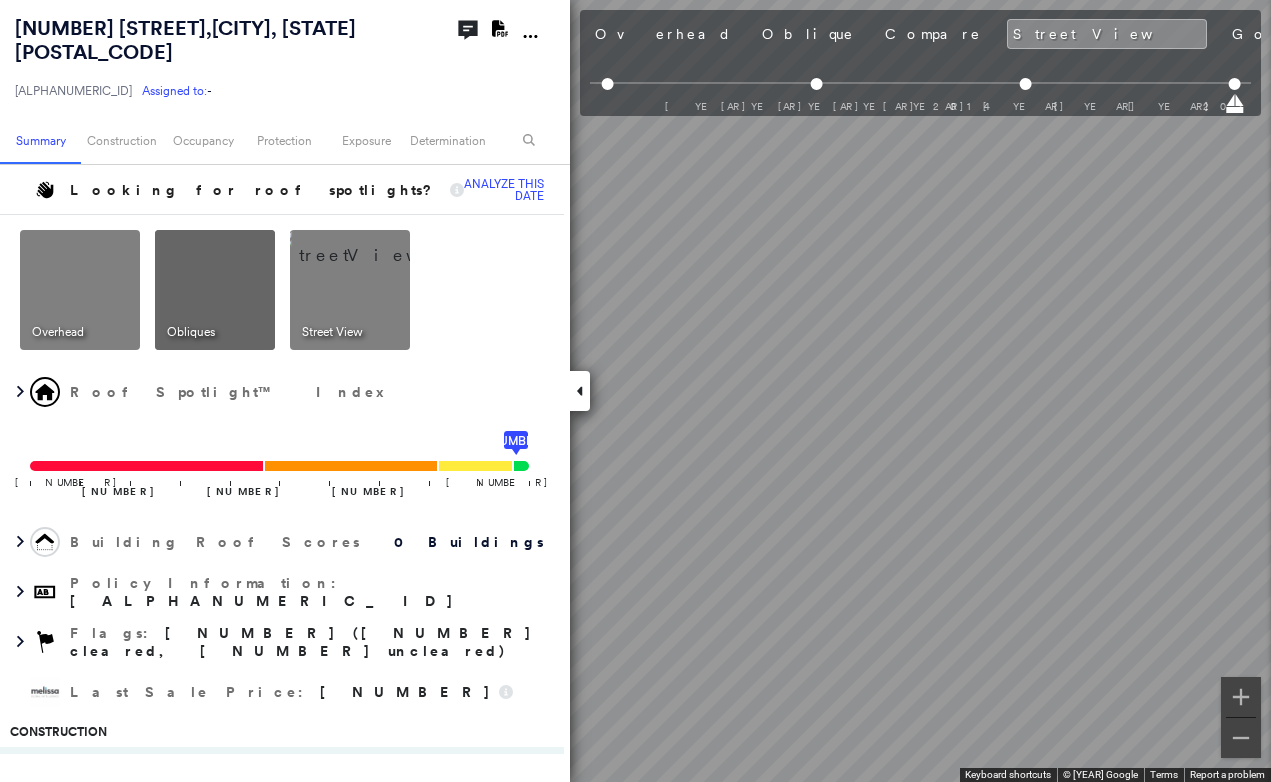 click at bounding box center (580, 391) 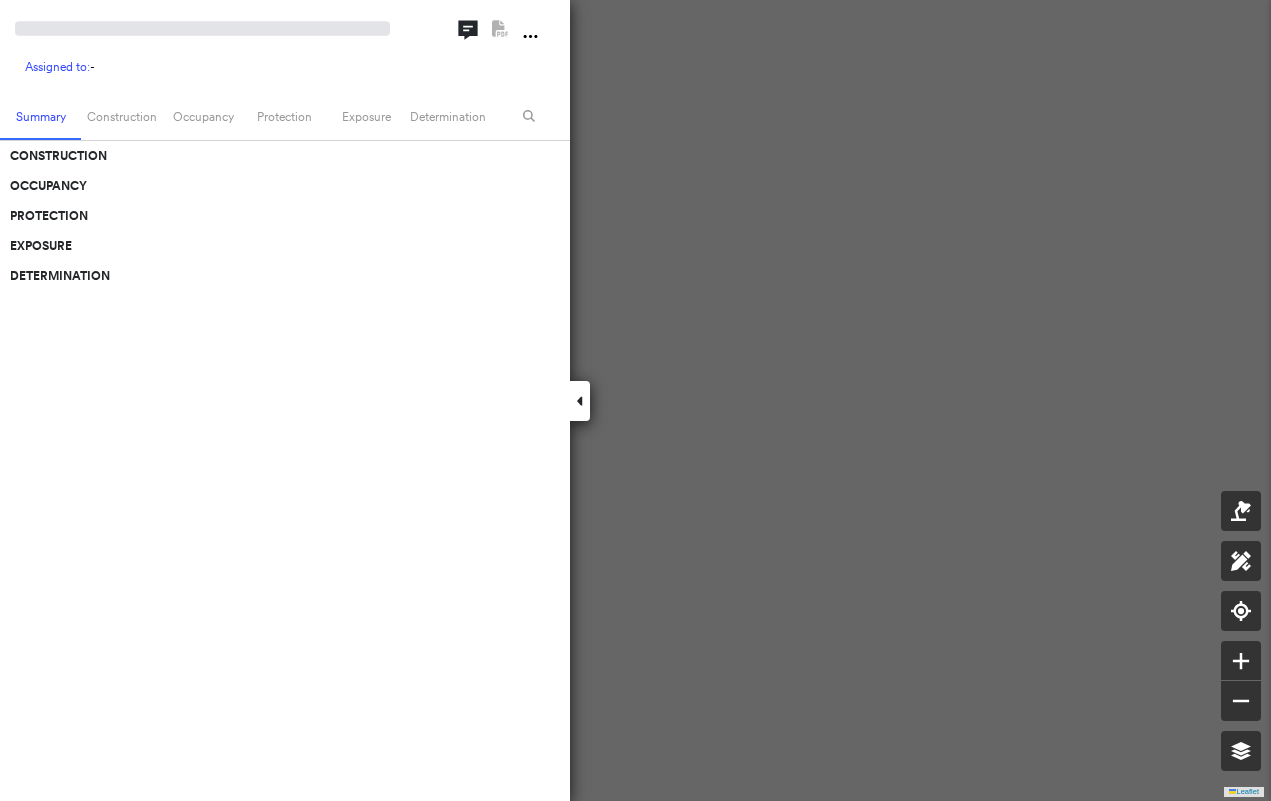 scroll, scrollTop: 0, scrollLeft: 0, axis: both 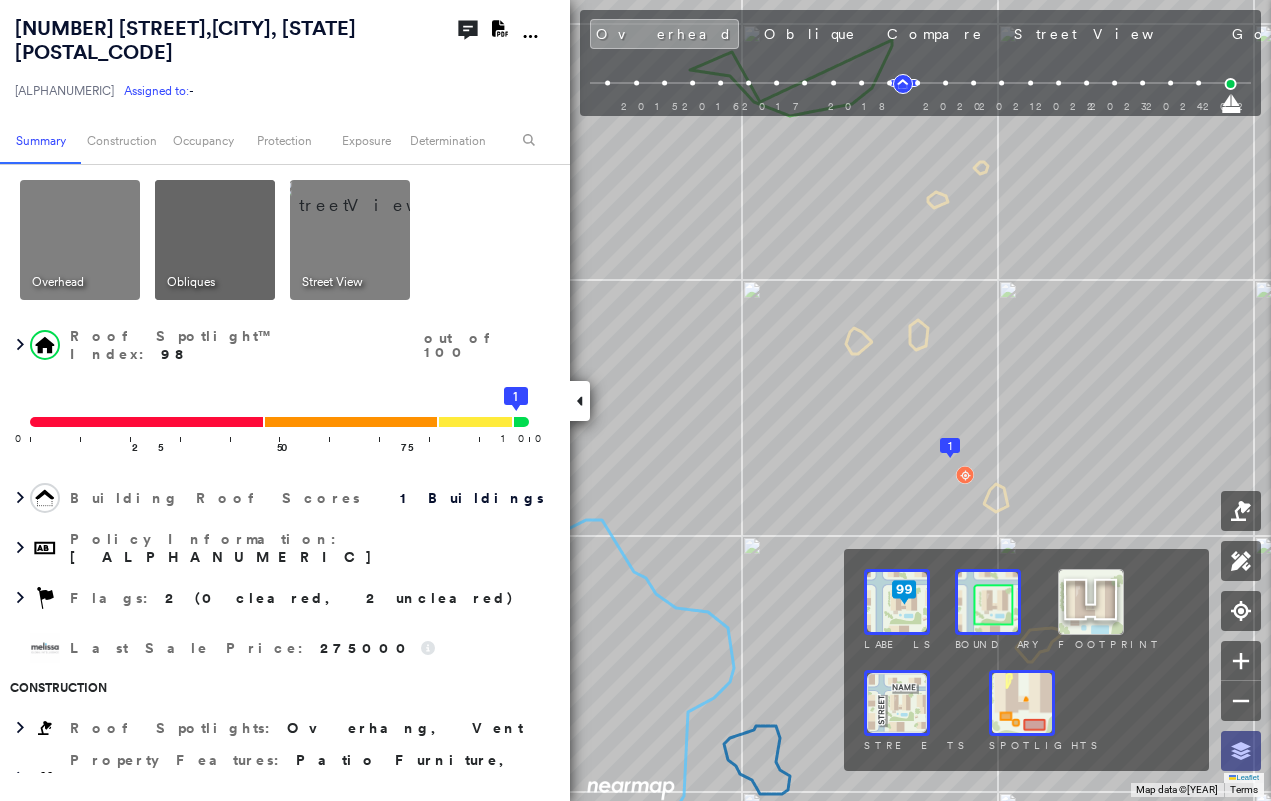 click at bounding box center (1241, 751) 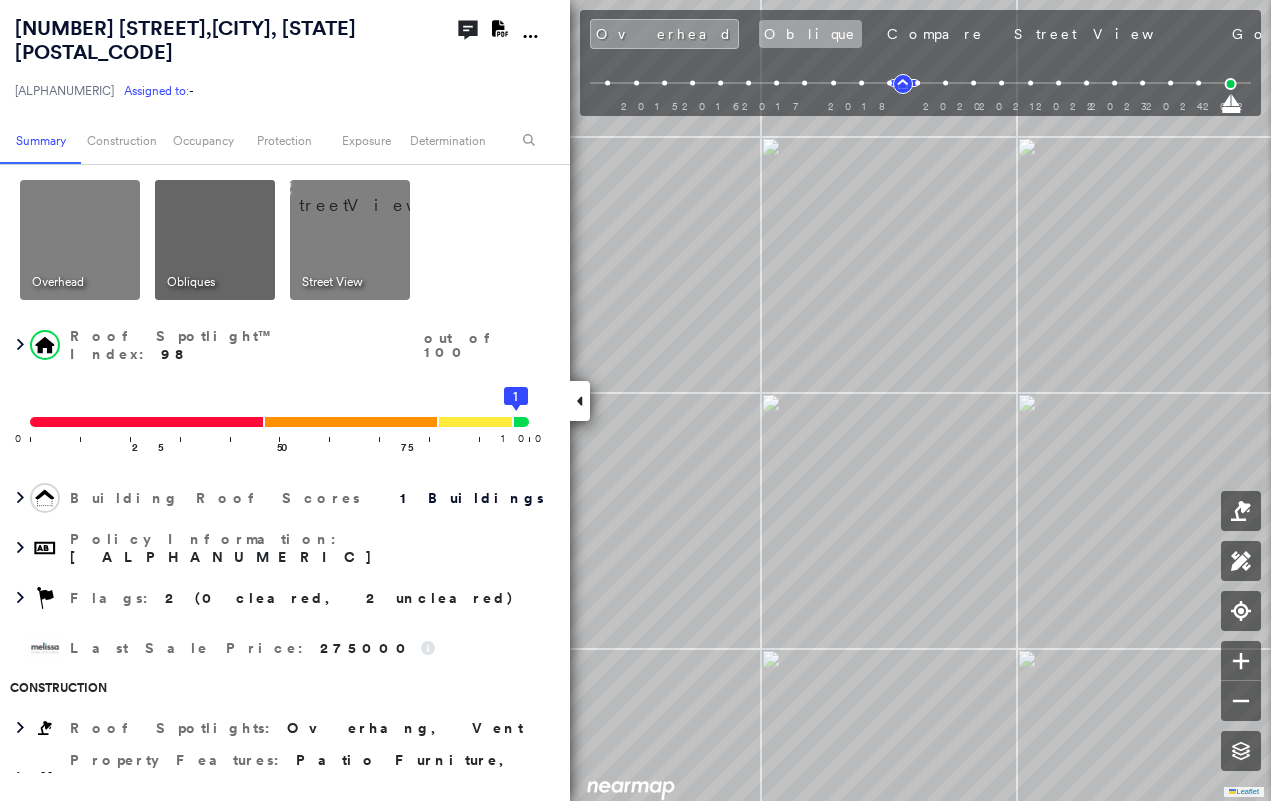 click on "Oblique" at bounding box center [810, 34] 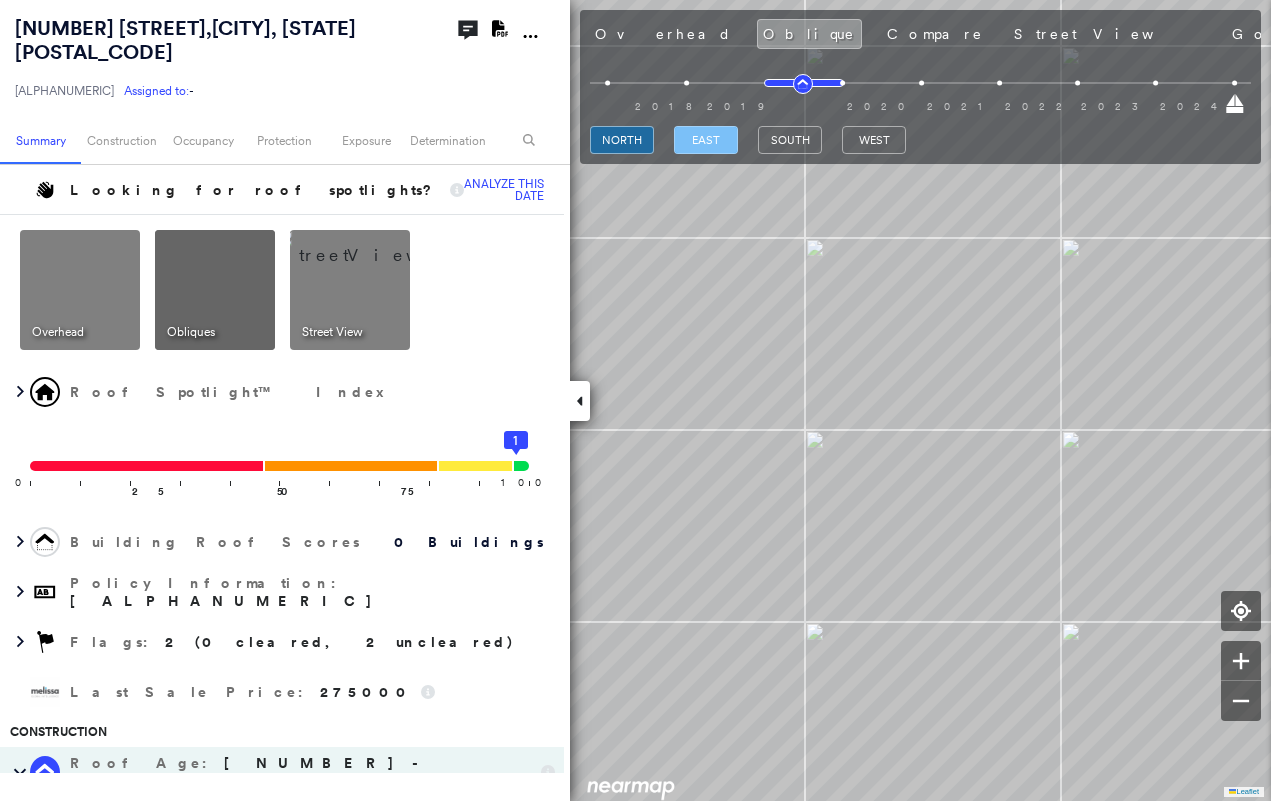 click on "east" at bounding box center (706, 140) 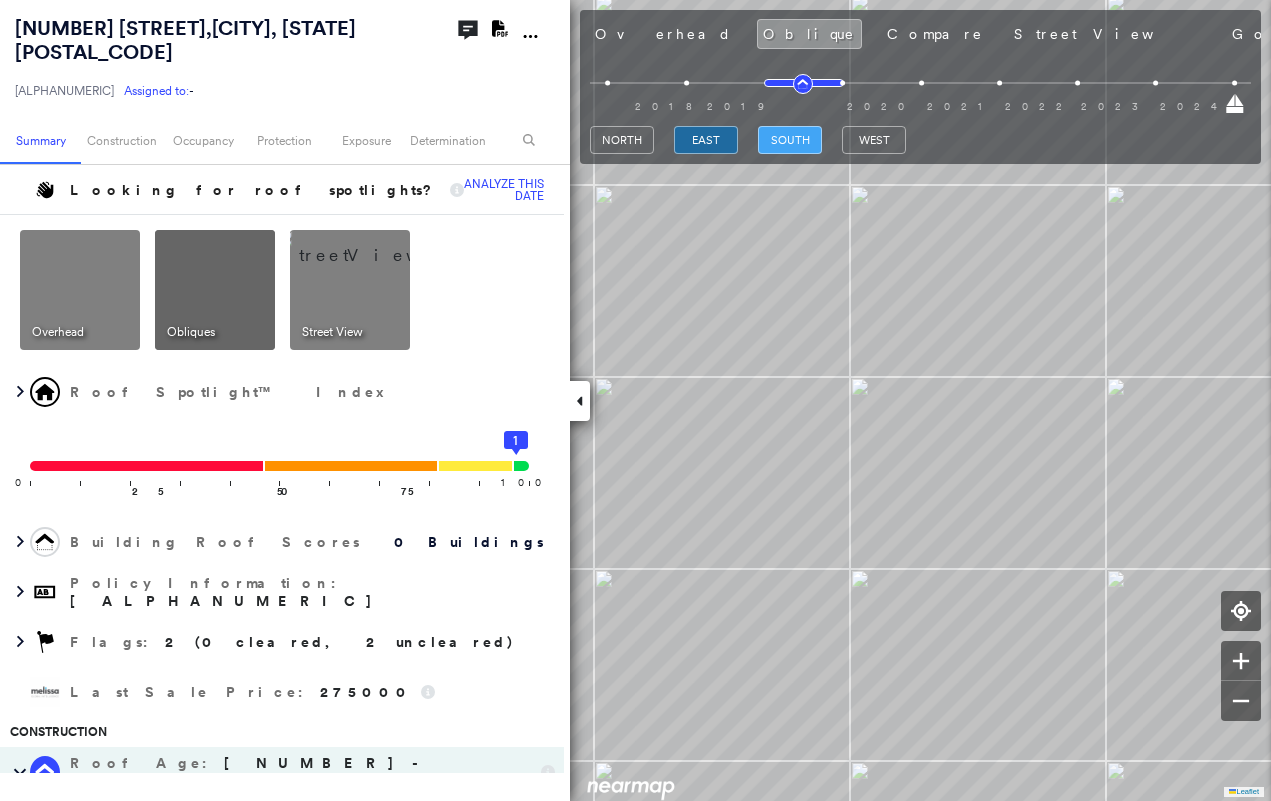 click on "south" at bounding box center (790, 140) 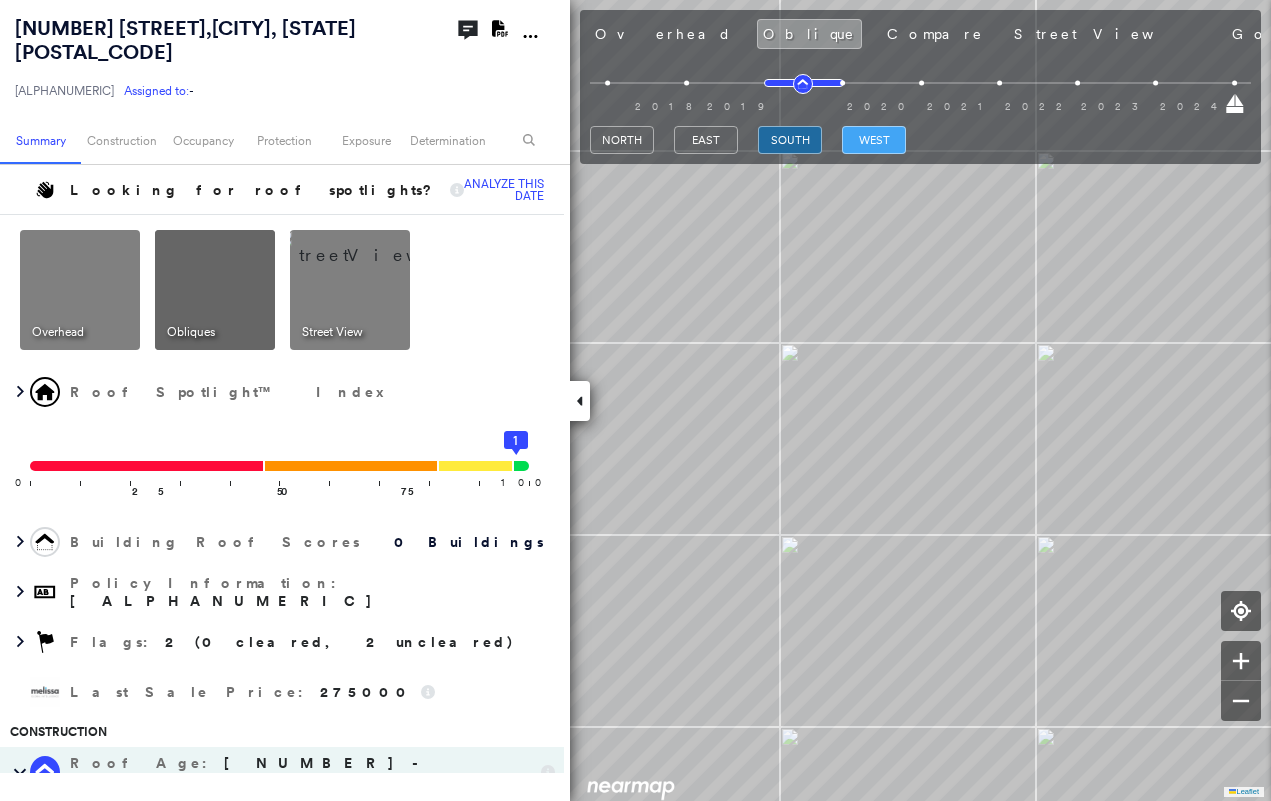 click on "west" at bounding box center [874, 140] 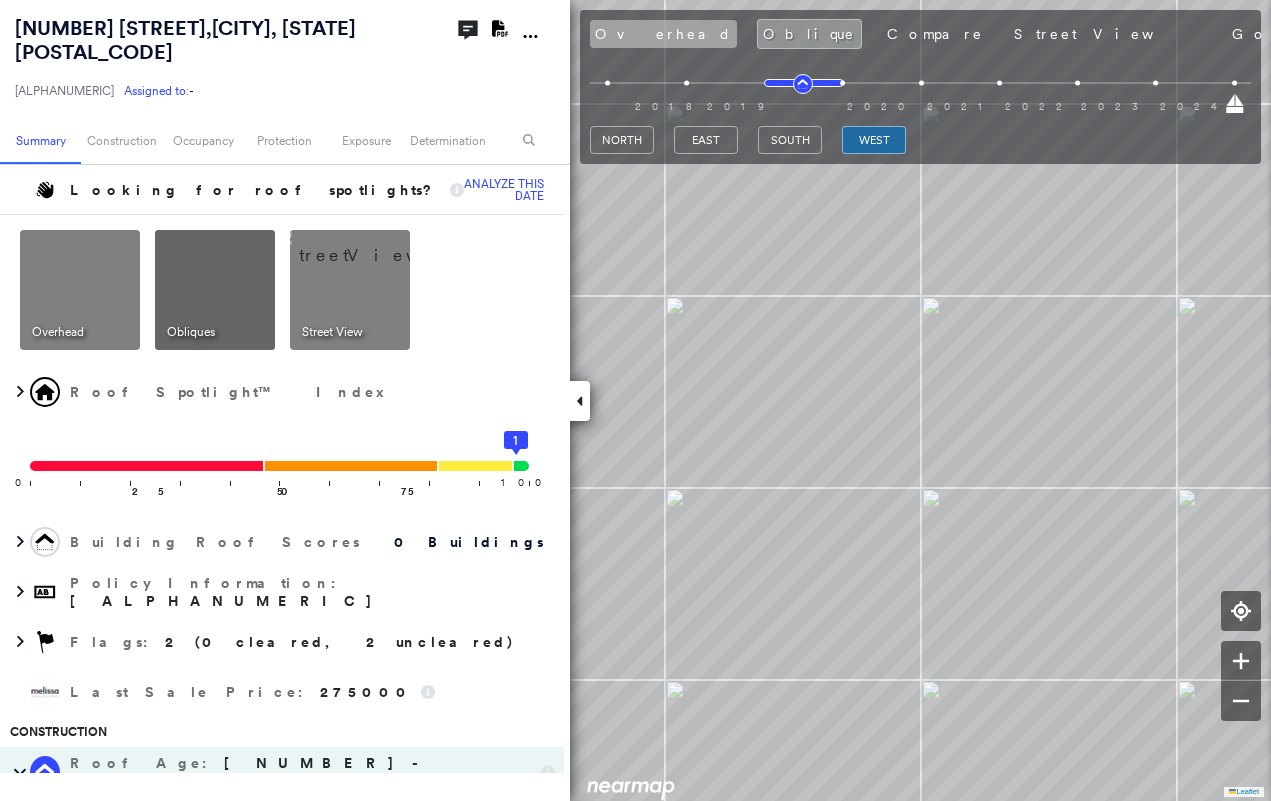 click on "Overhead" at bounding box center (663, 34) 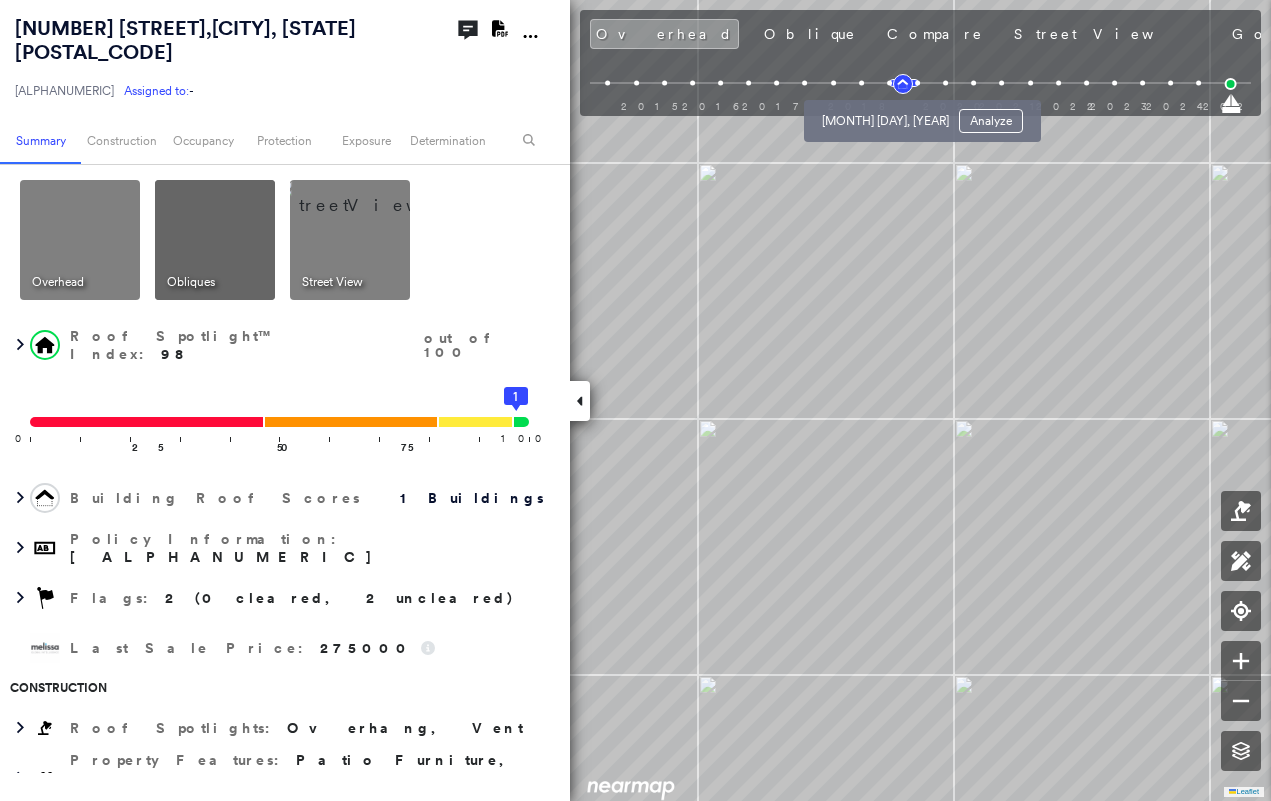 click at bounding box center [889, 83] 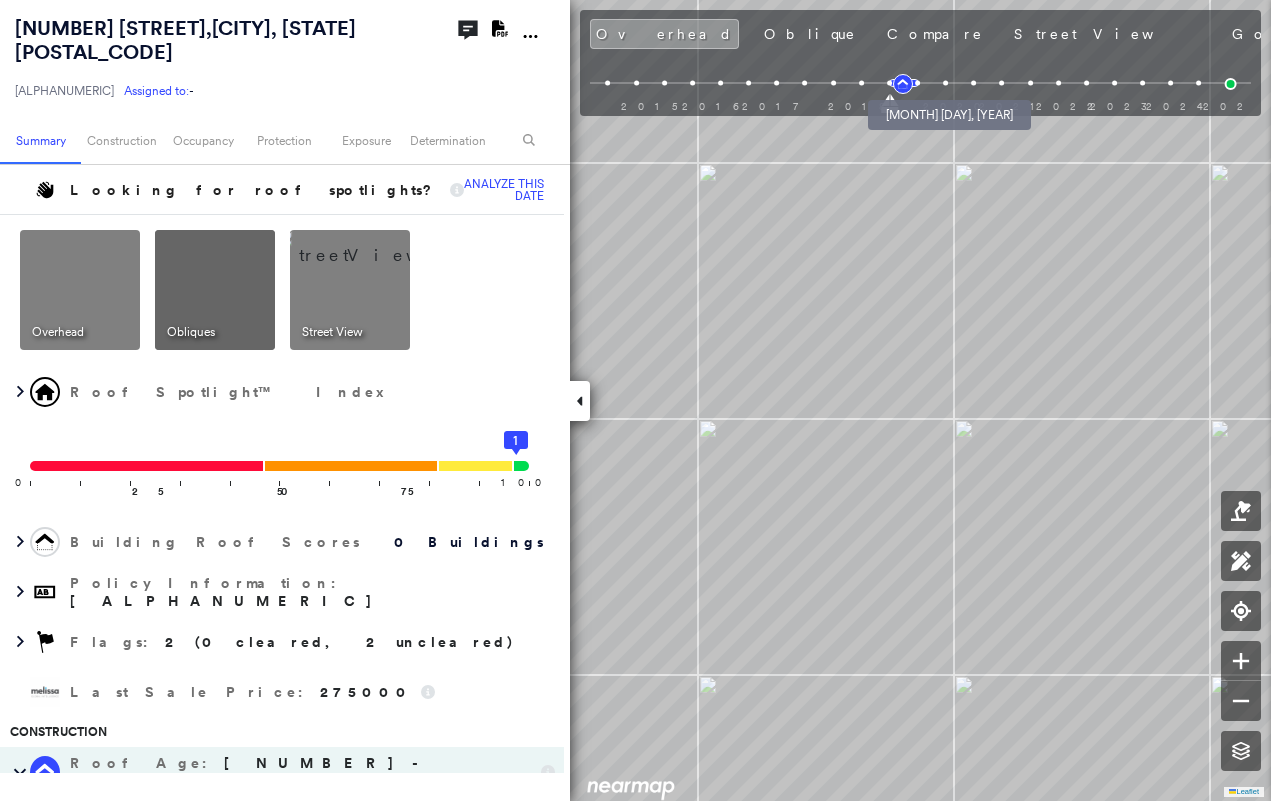 click at bounding box center (917, 83) 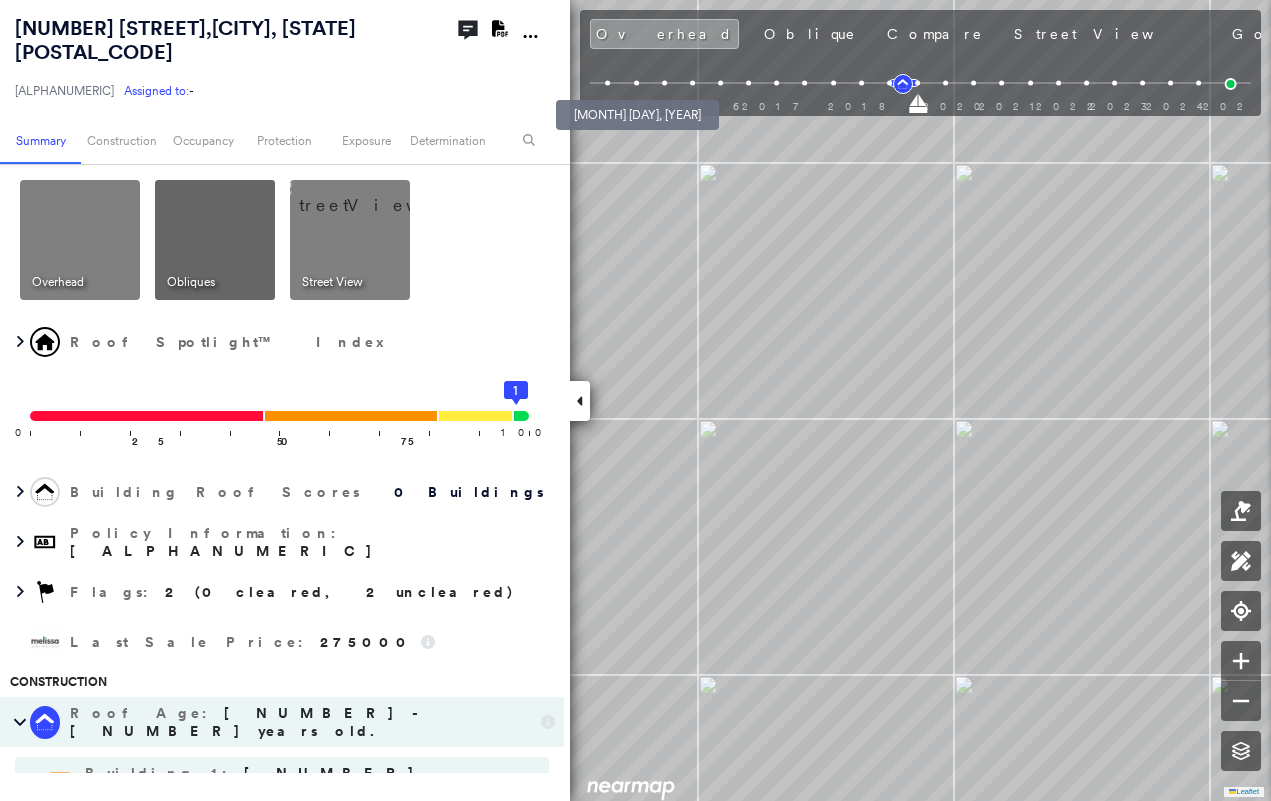 click at bounding box center [608, 83] 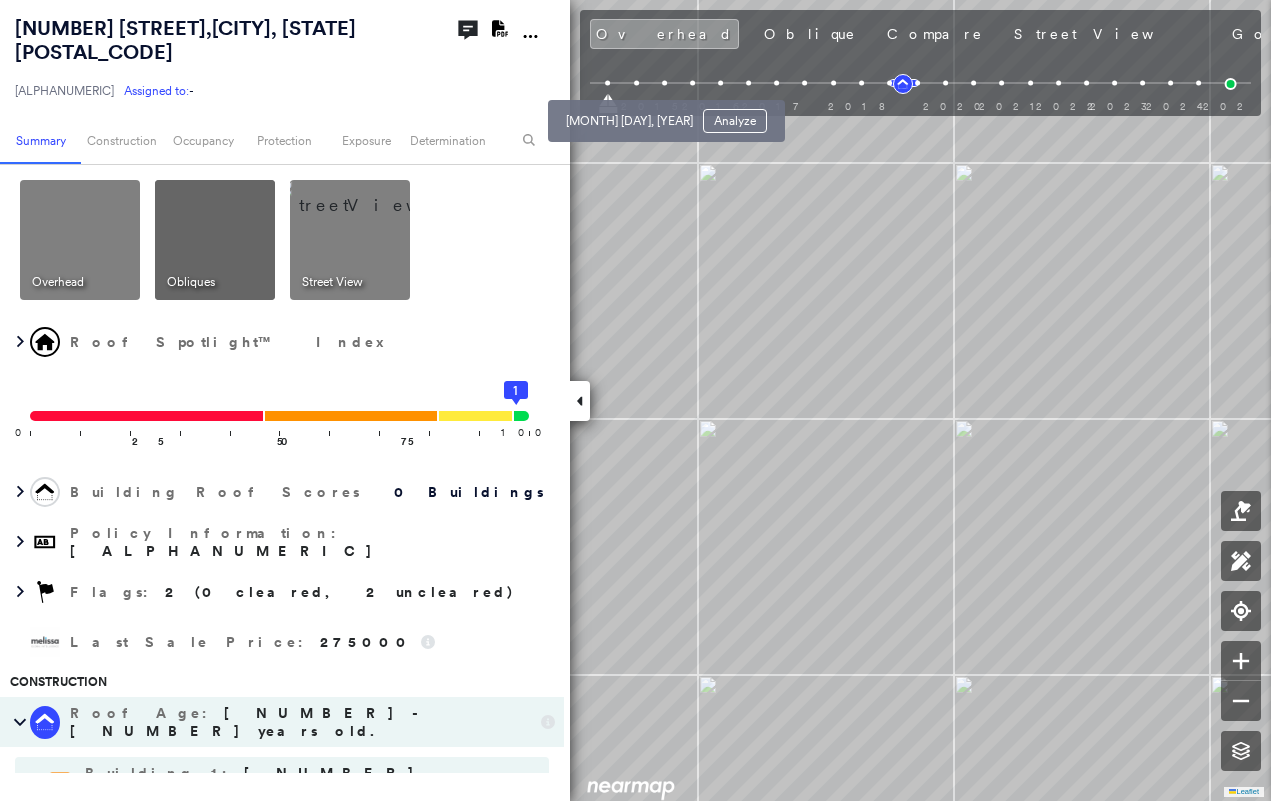 click at bounding box center (636, 83) 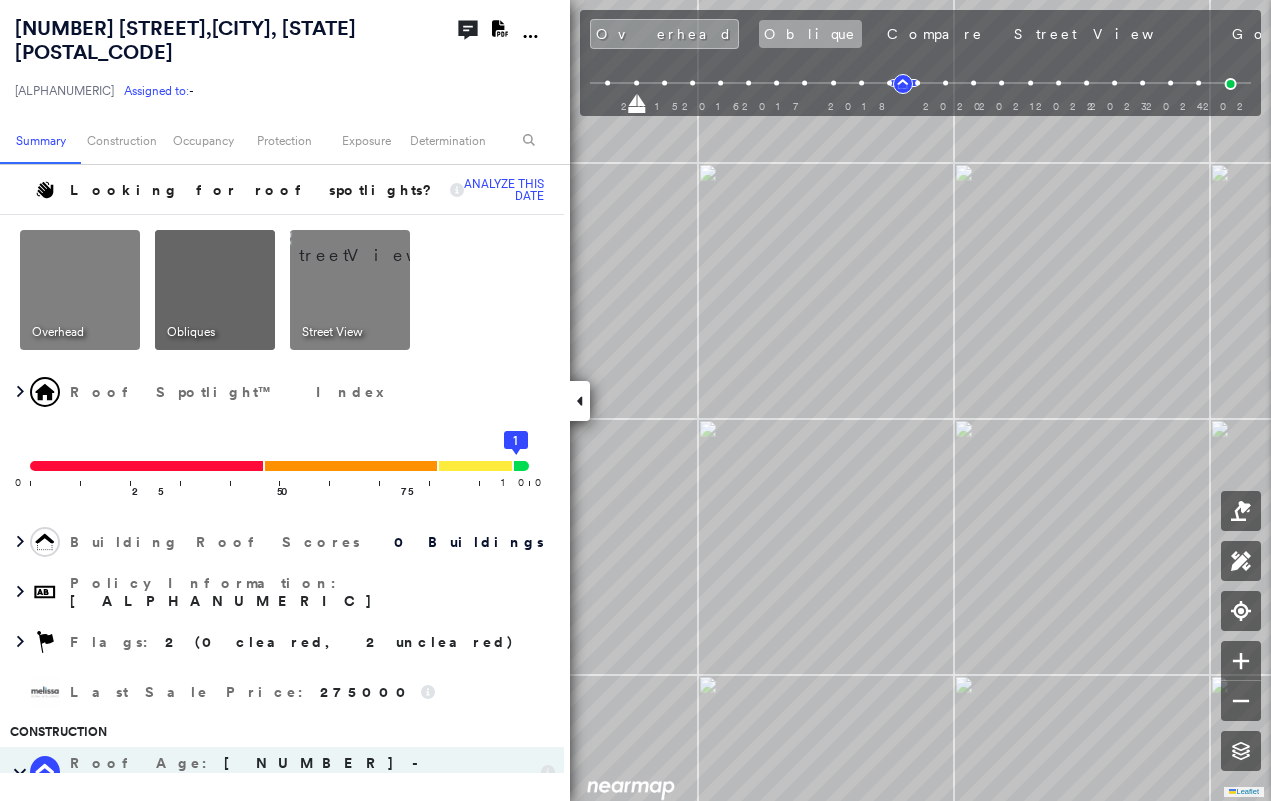 click on "Oblique" at bounding box center [810, 34] 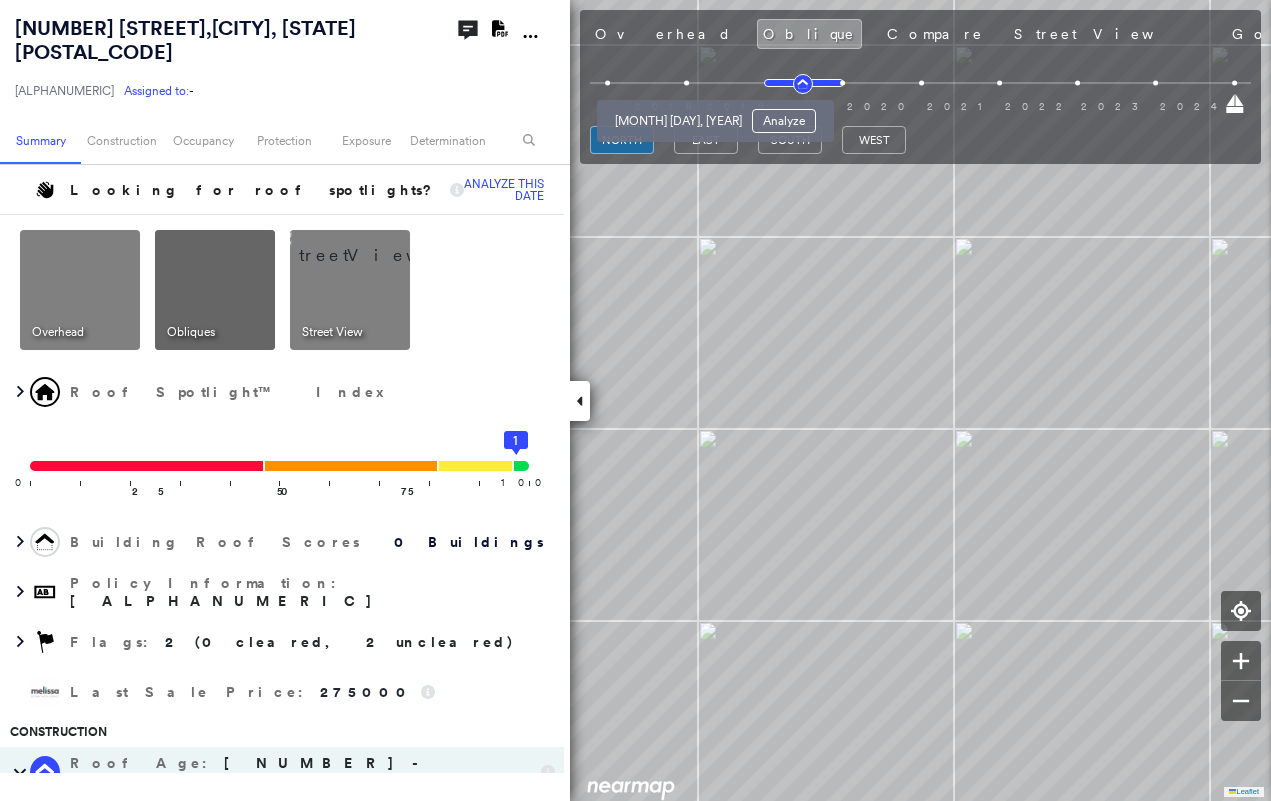 click at bounding box center (686, 83) 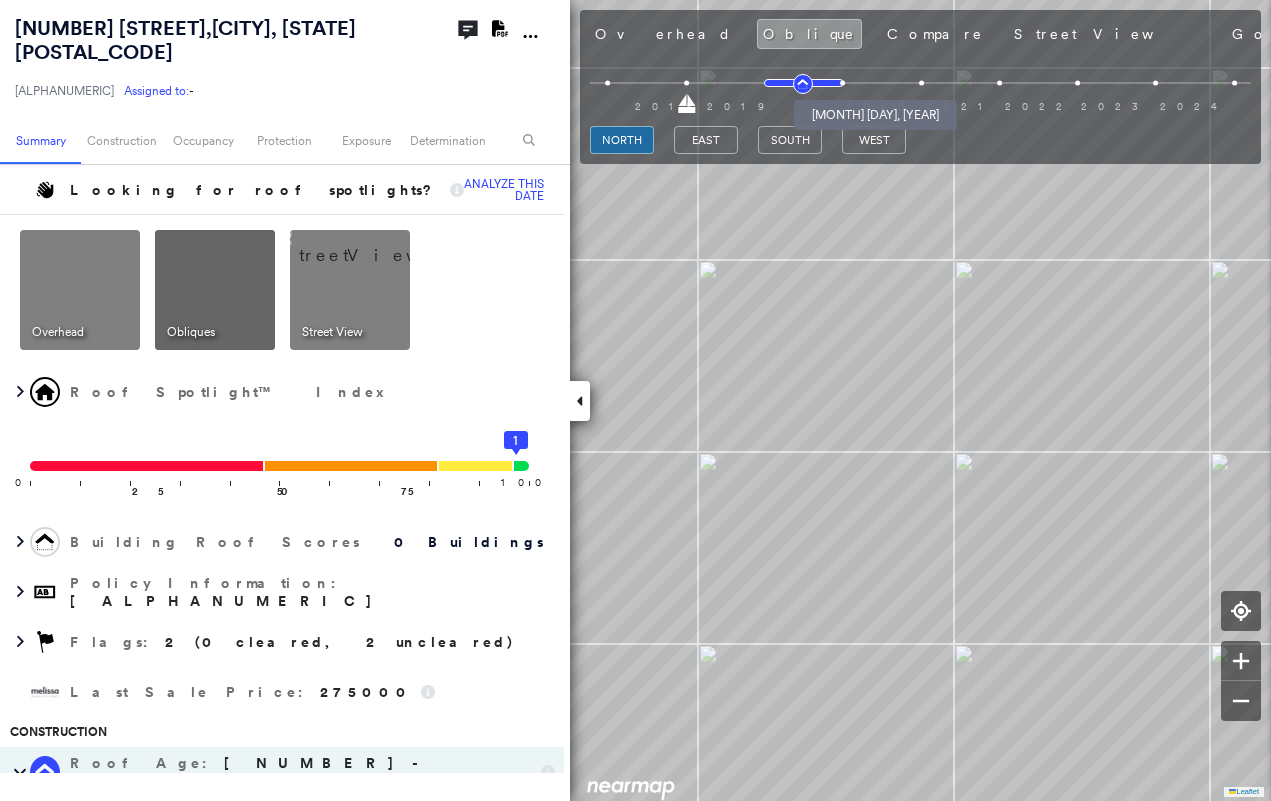 click at bounding box center [842, 83] 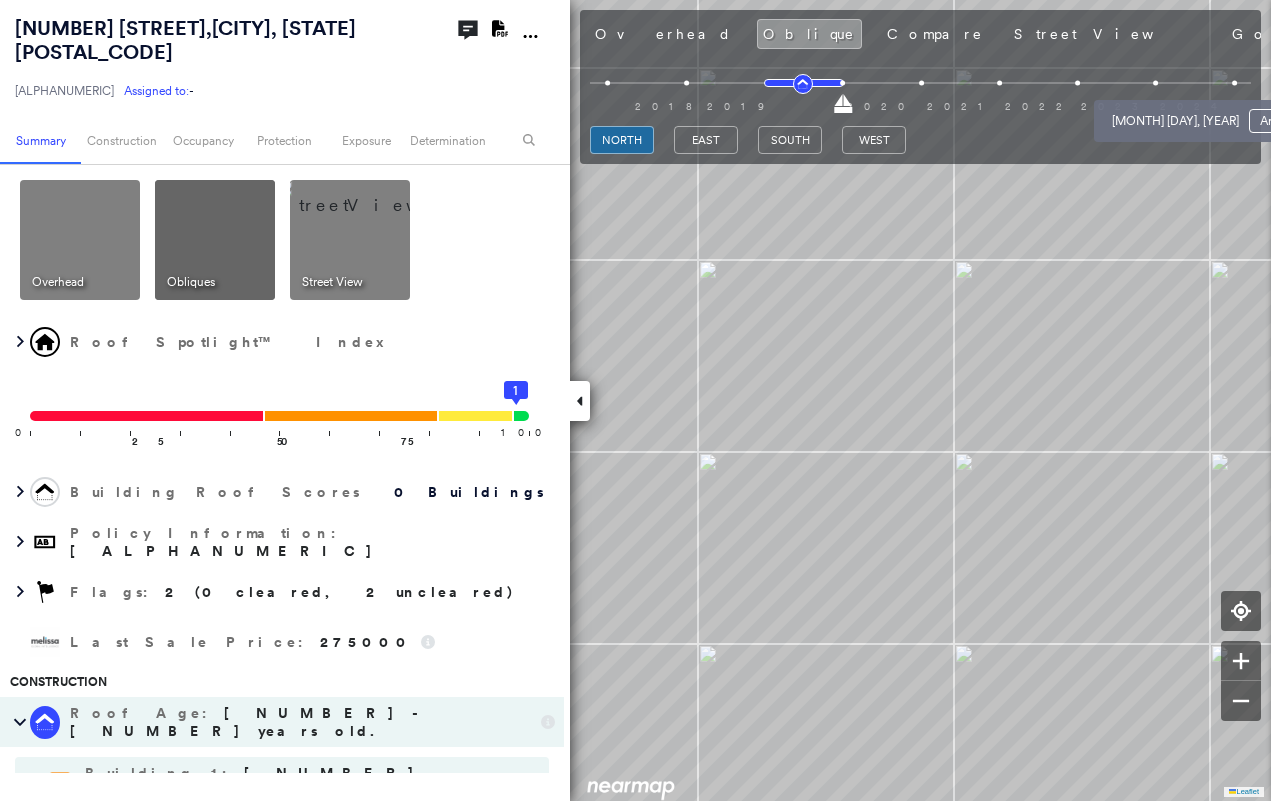 click at bounding box center [1234, 83] 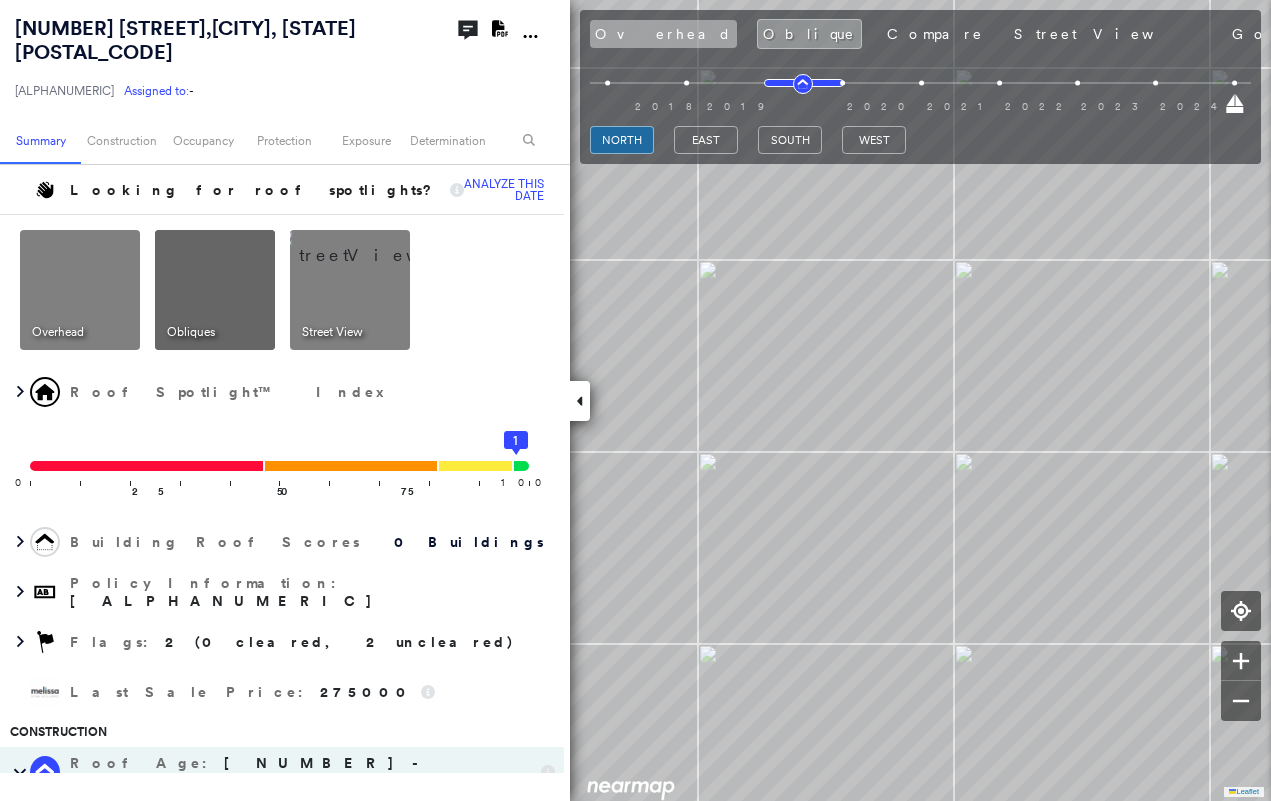 click on "Overhead" at bounding box center [663, 34] 